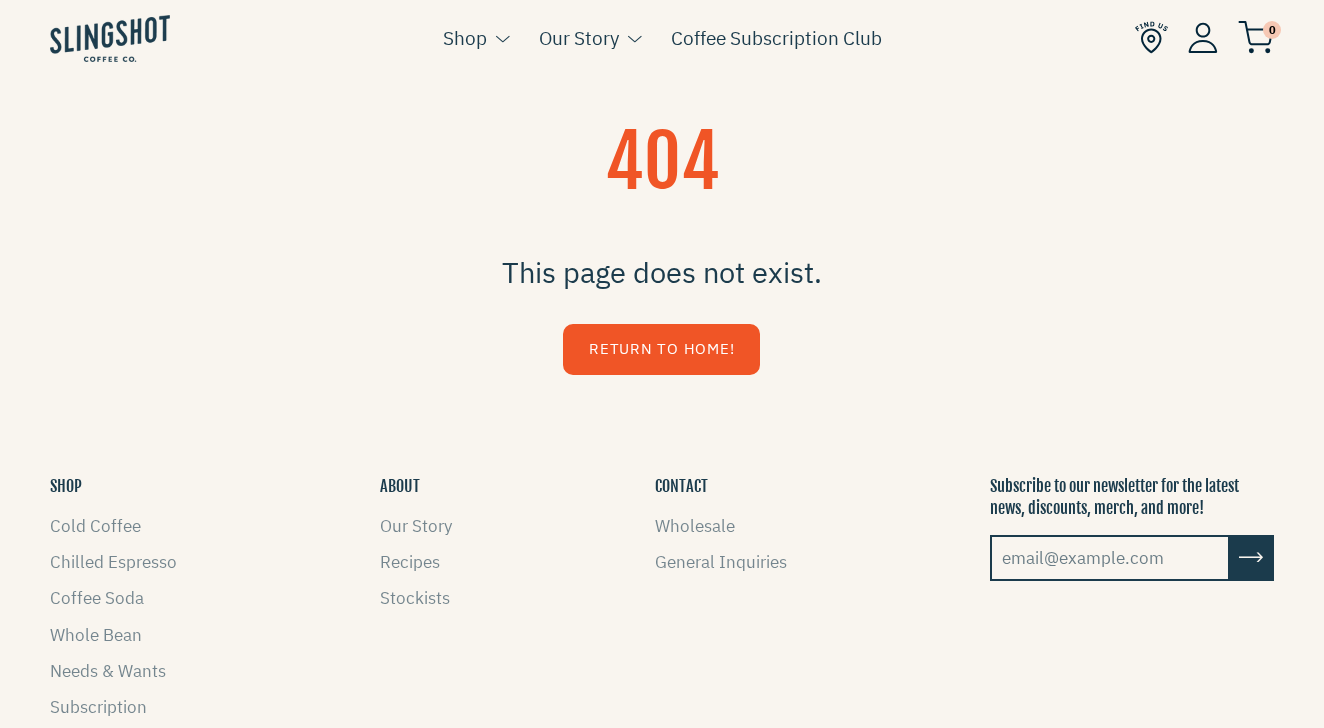 scroll, scrollTop: 0, scrollLeft: 0, axis: both 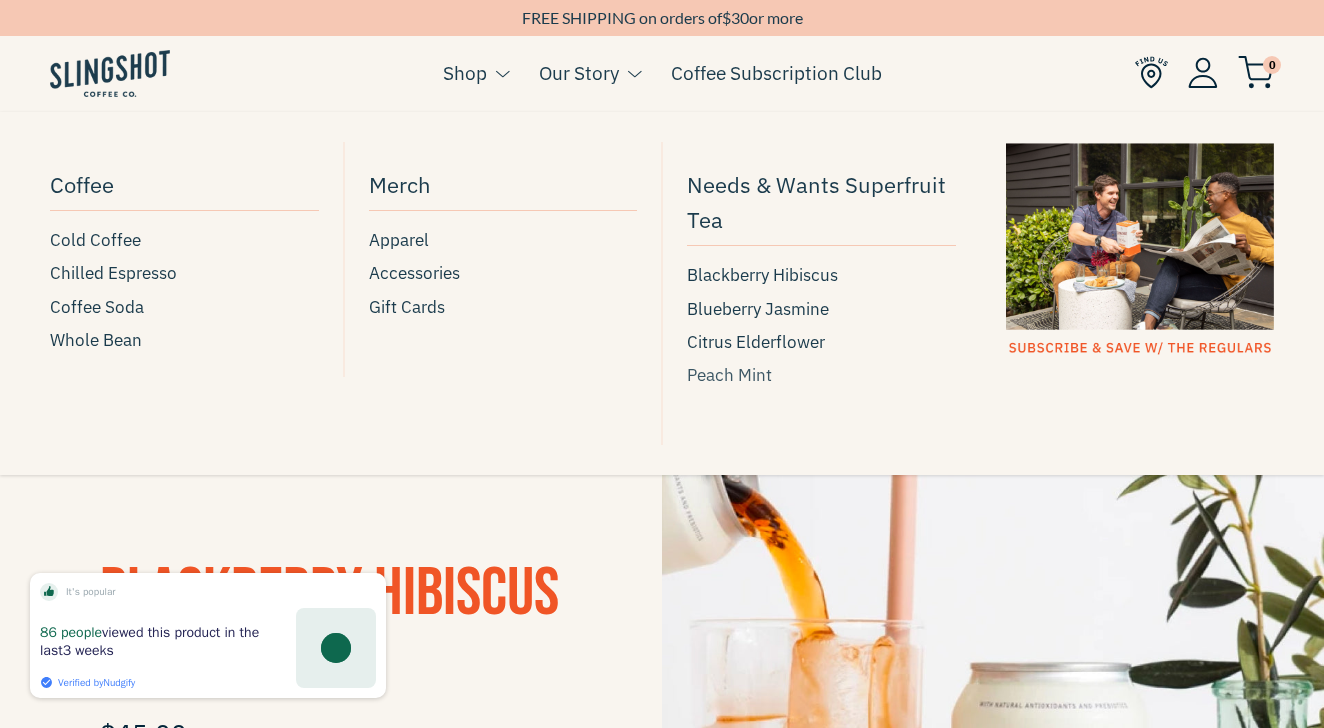 click on "Peach Mint" at bounding box center [729, 375] 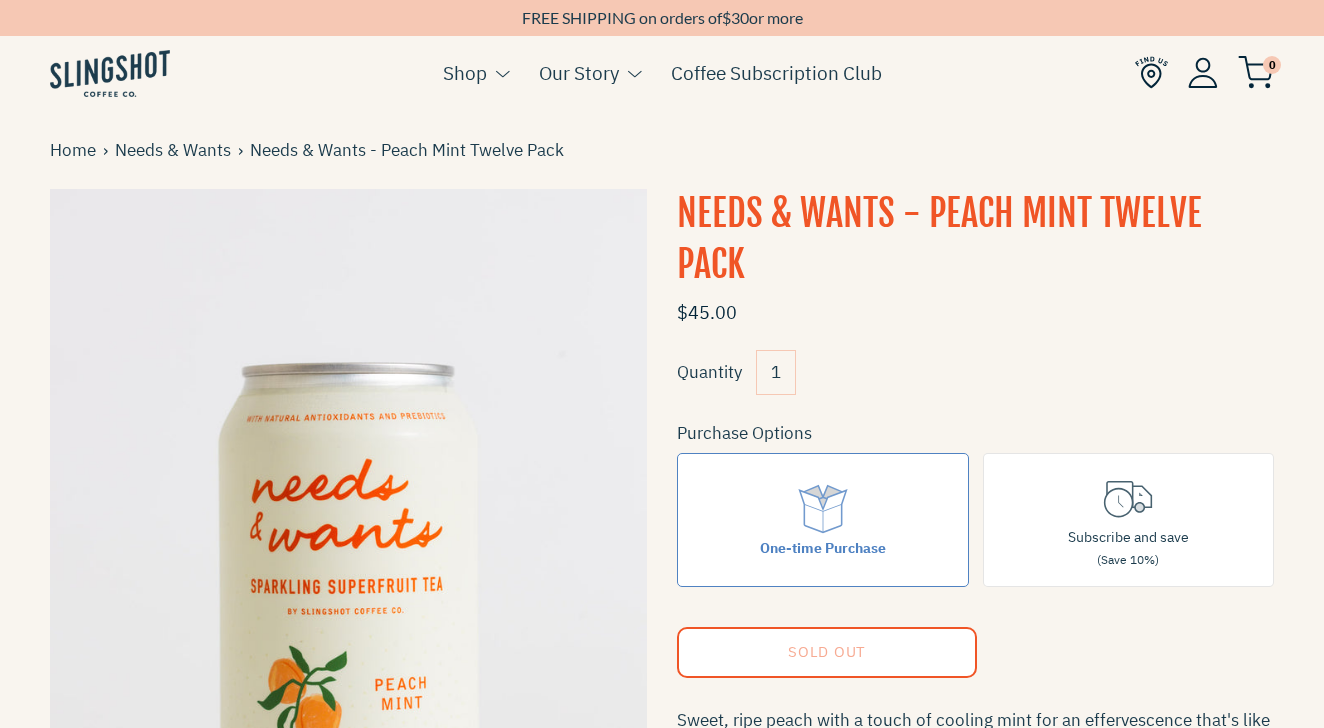 scroll, scrollTop: 0, scrollLeft: 0, axis: both 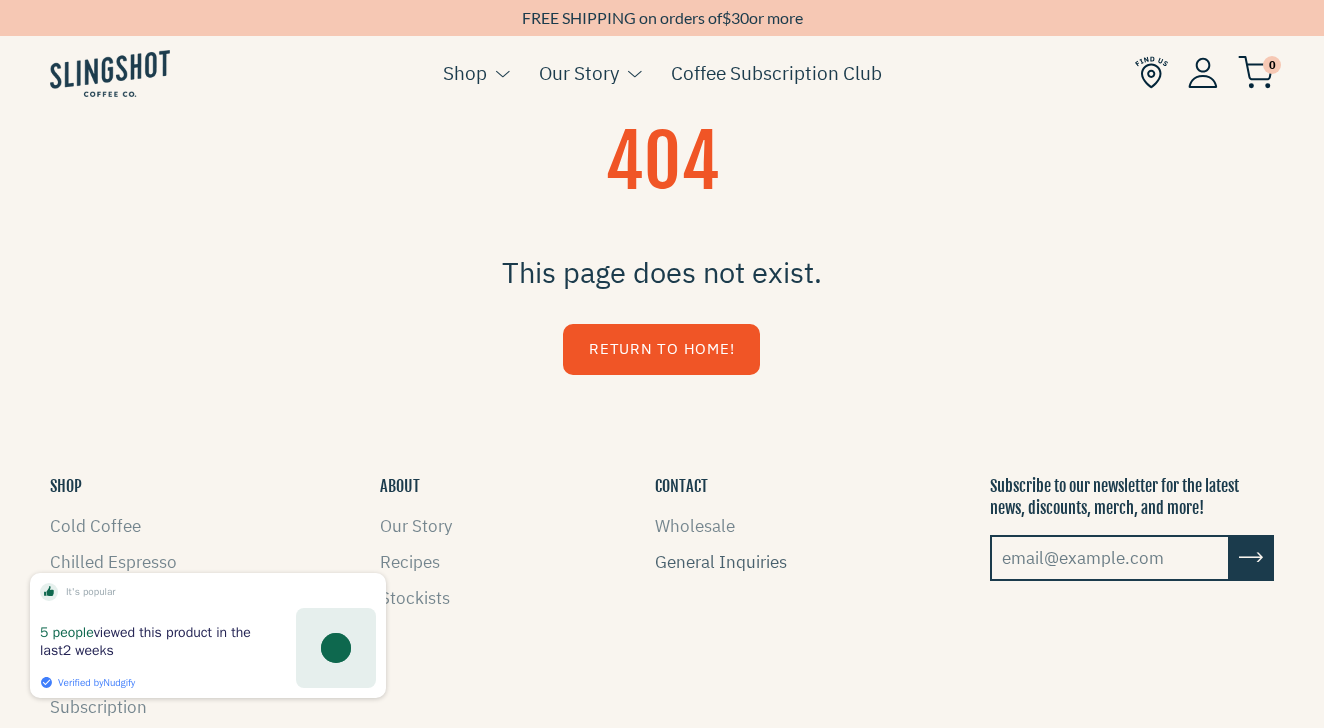 click on "General Inquiries" at bounding box center [721, 562] 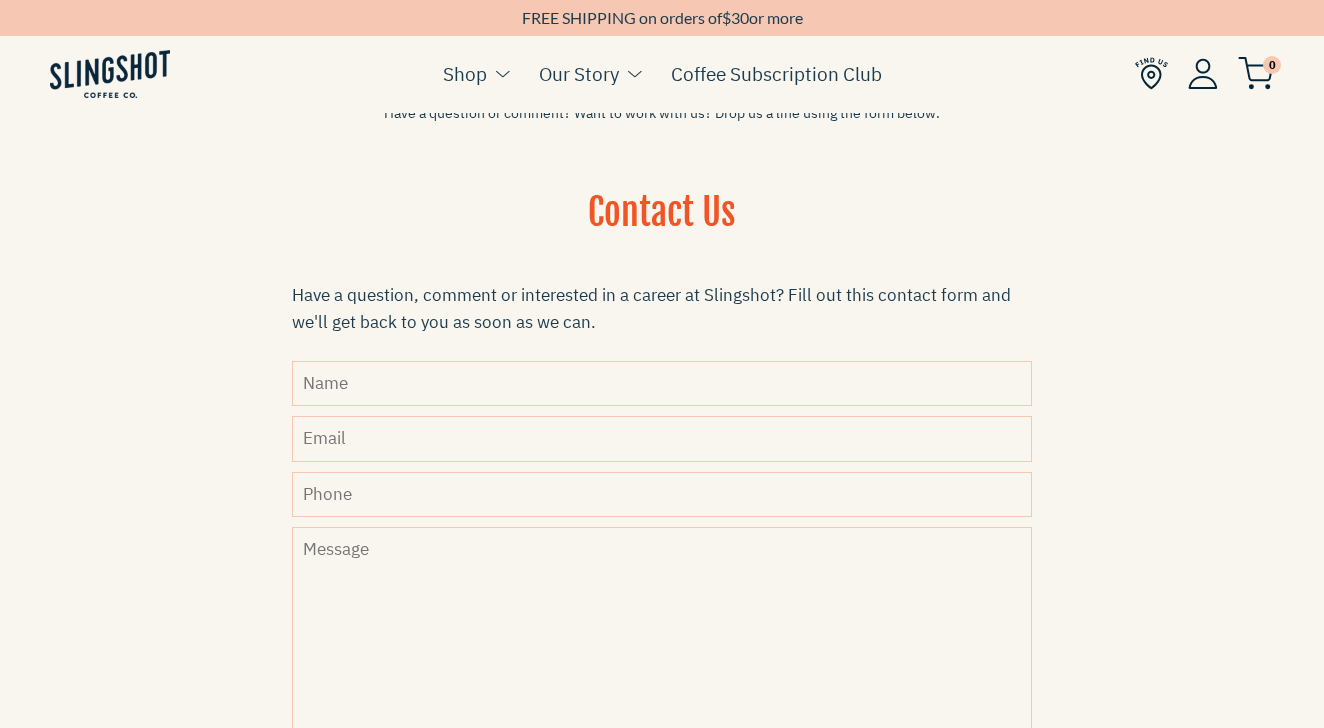 scroll, scrollTop: 469, scrollLeft: 0, axis: vertical 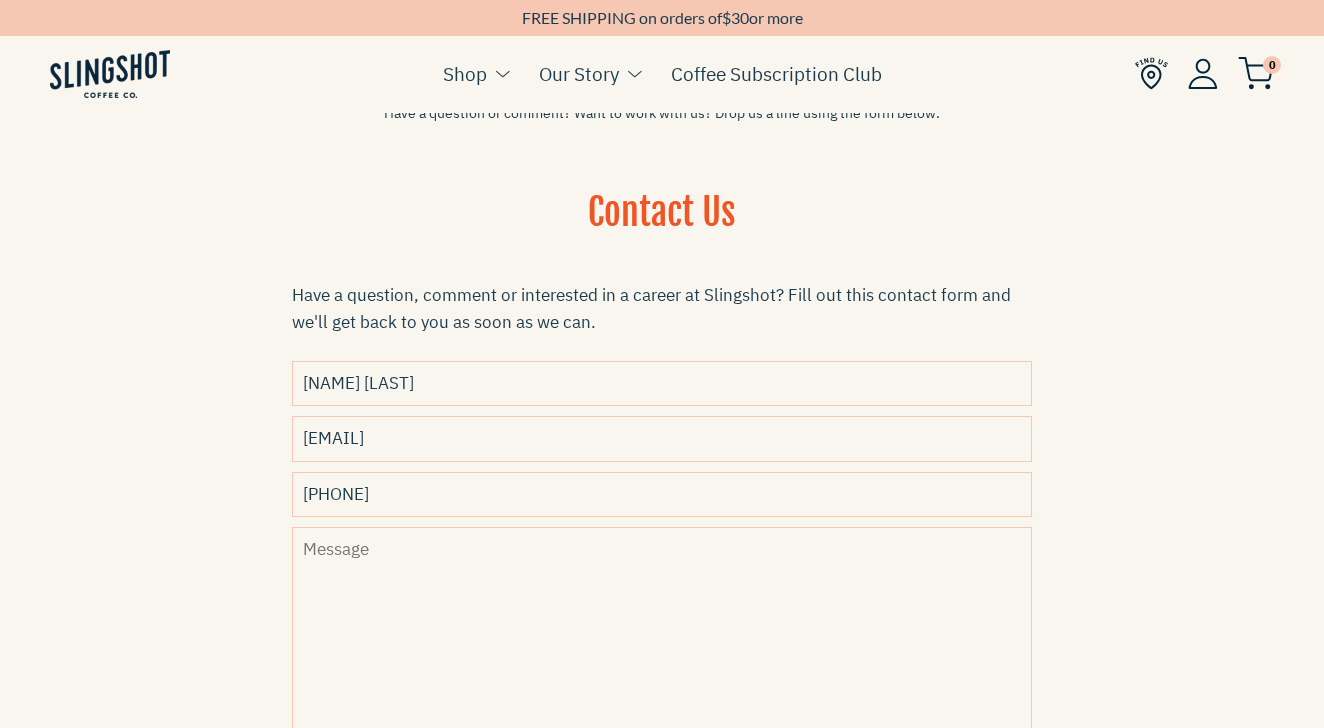 click on "Message" at bounding box center [662, 672] 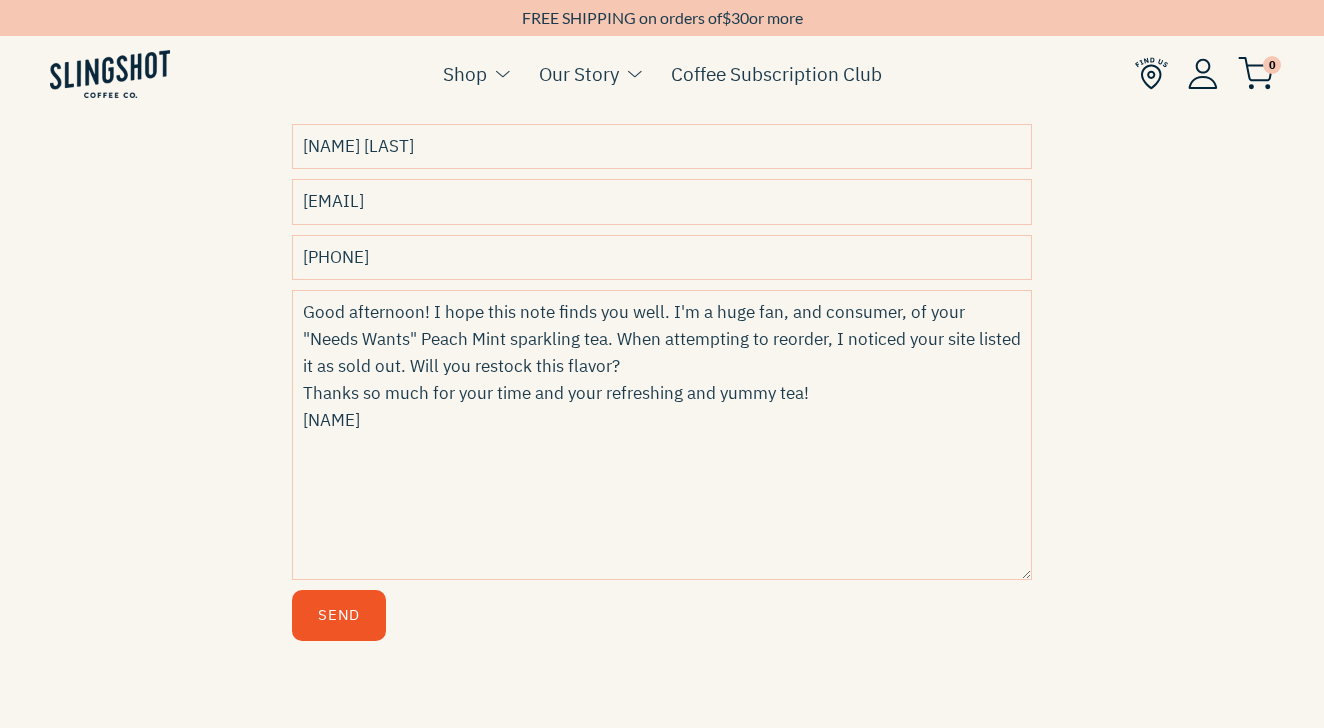 scroll, scrollTop: 707, scrollLeft: 0, axis: vertical 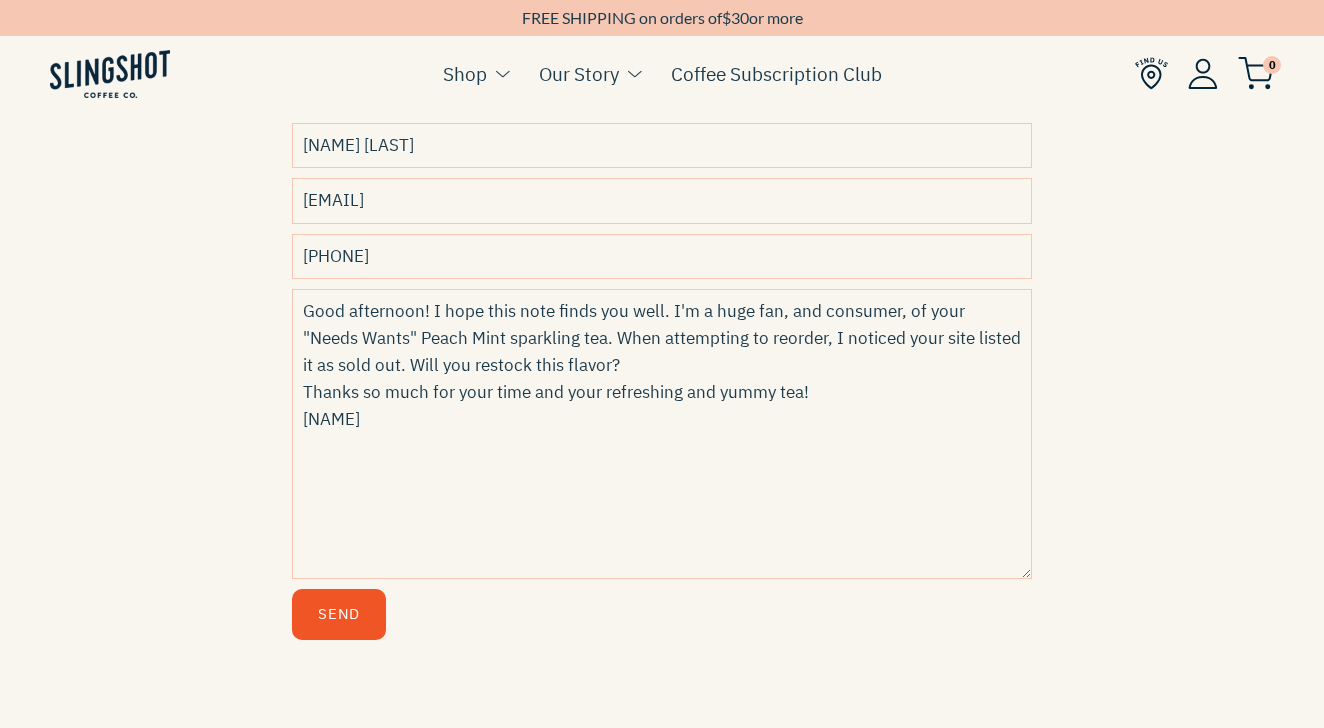 click on "Send" at bounding box center [339, 614] 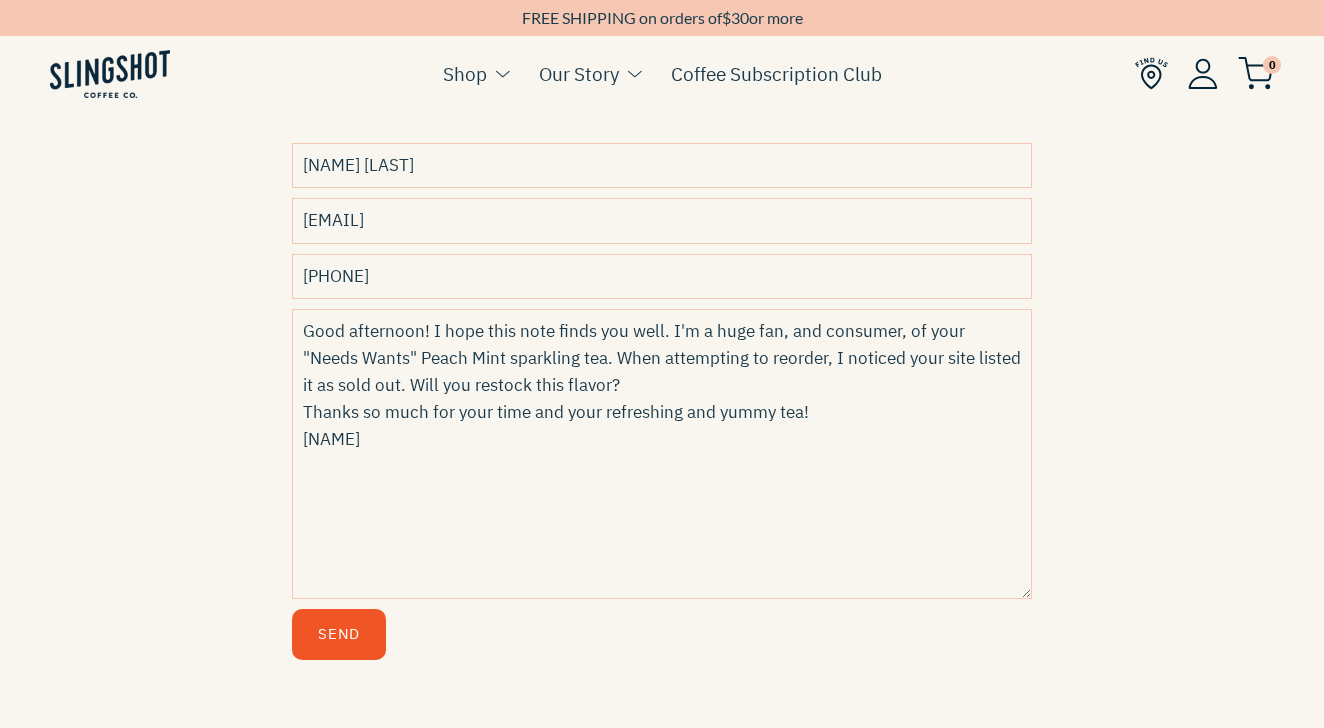 scroll, scrollTop: 691, scrollLeft: 0, axis: vertical 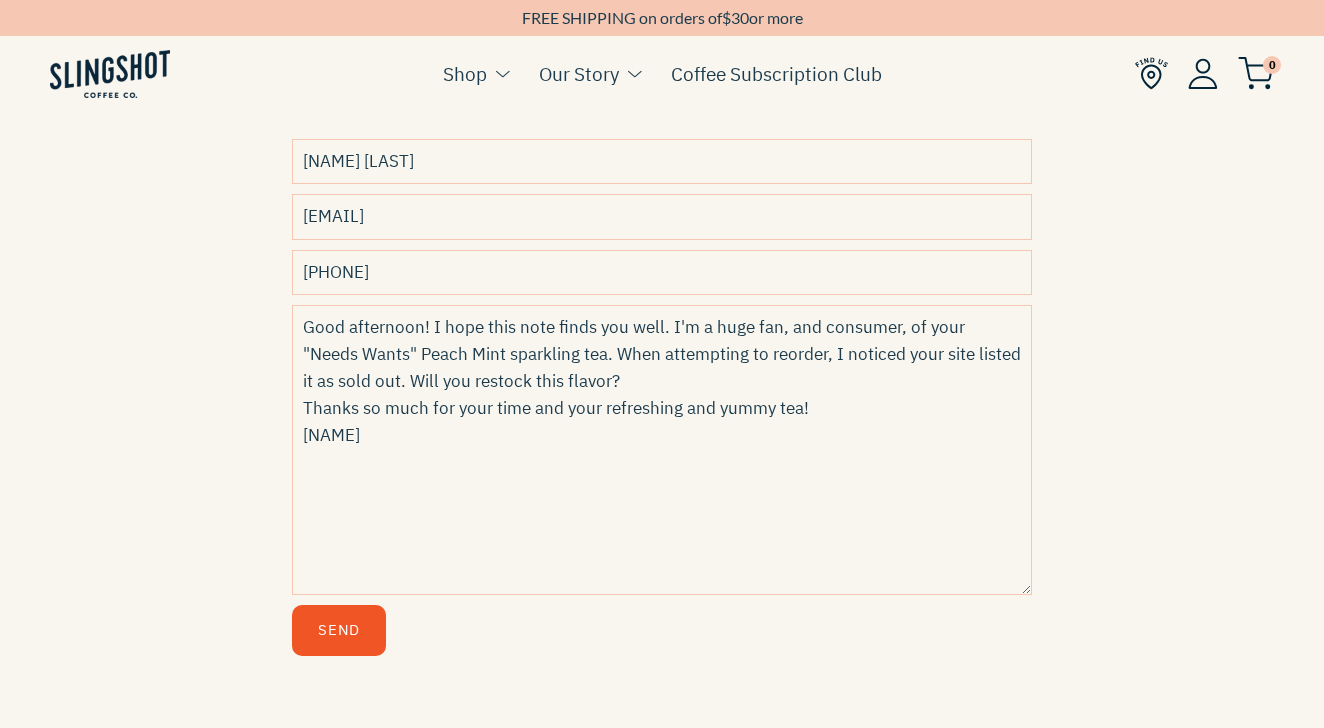 click on "Good afternoon! I hope this note finds you well. I'm a huge fan, and consumer, of your "Needs Wants" Peach Mint sparkling tea. When attempting to reorder, I noticed your site listed it as sold out. Will you restock this flavor?
Thanks so much for your time and your refreshing and yummy tea!
[NAME]" at bounding box center [662, 450] 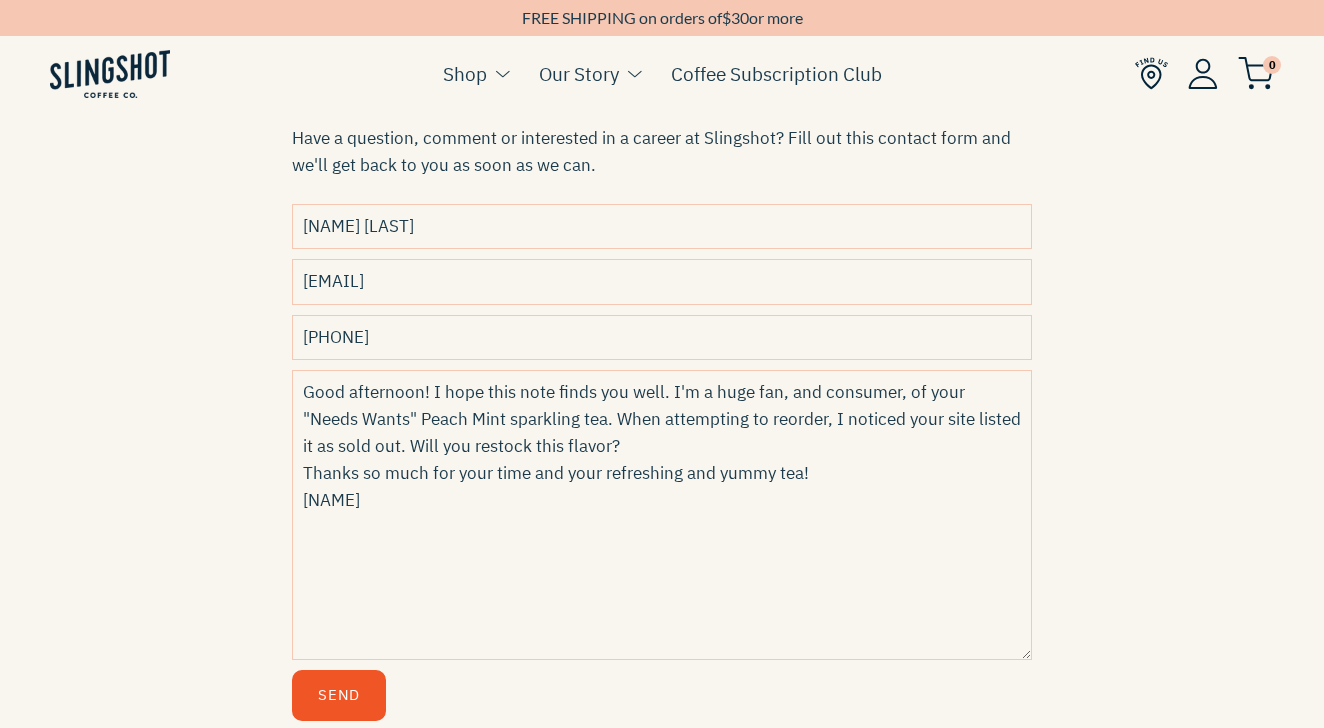 scroll, scrollTop: 648, scrollLeft: 0, axis: vertical 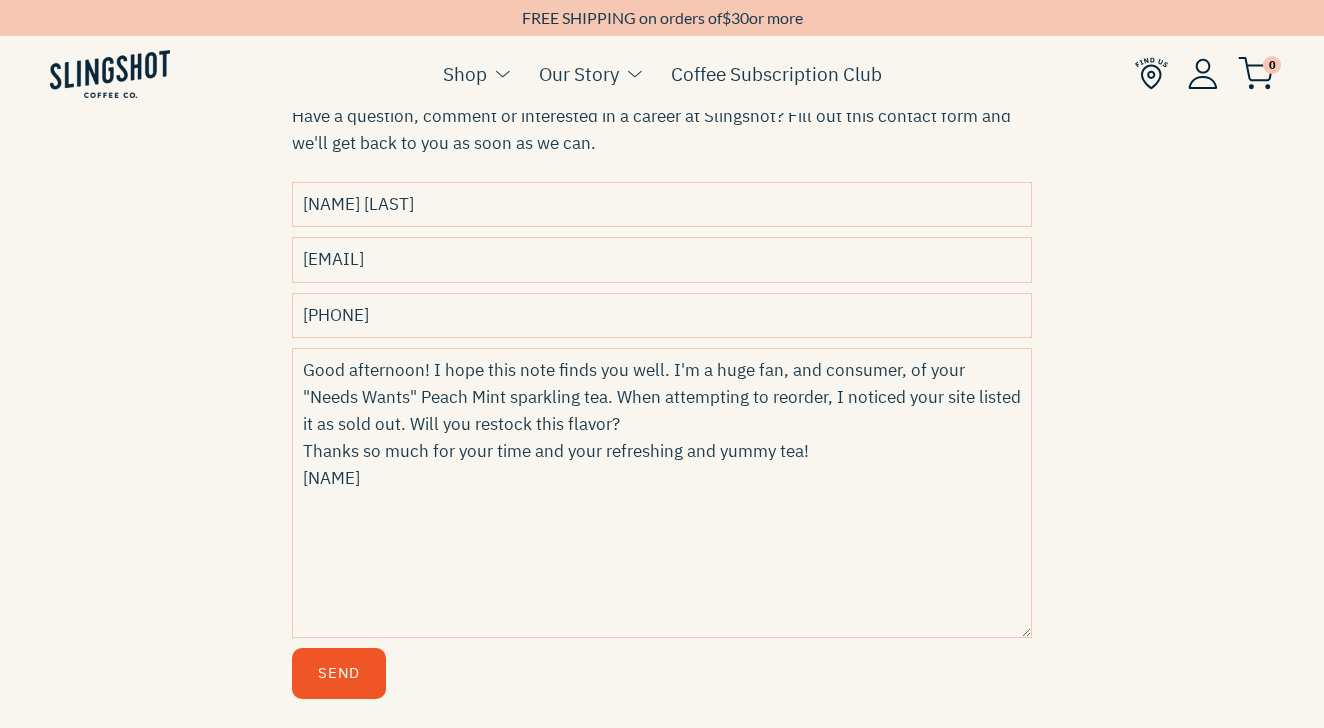 click on "Send" at bounding box center [339, 673] 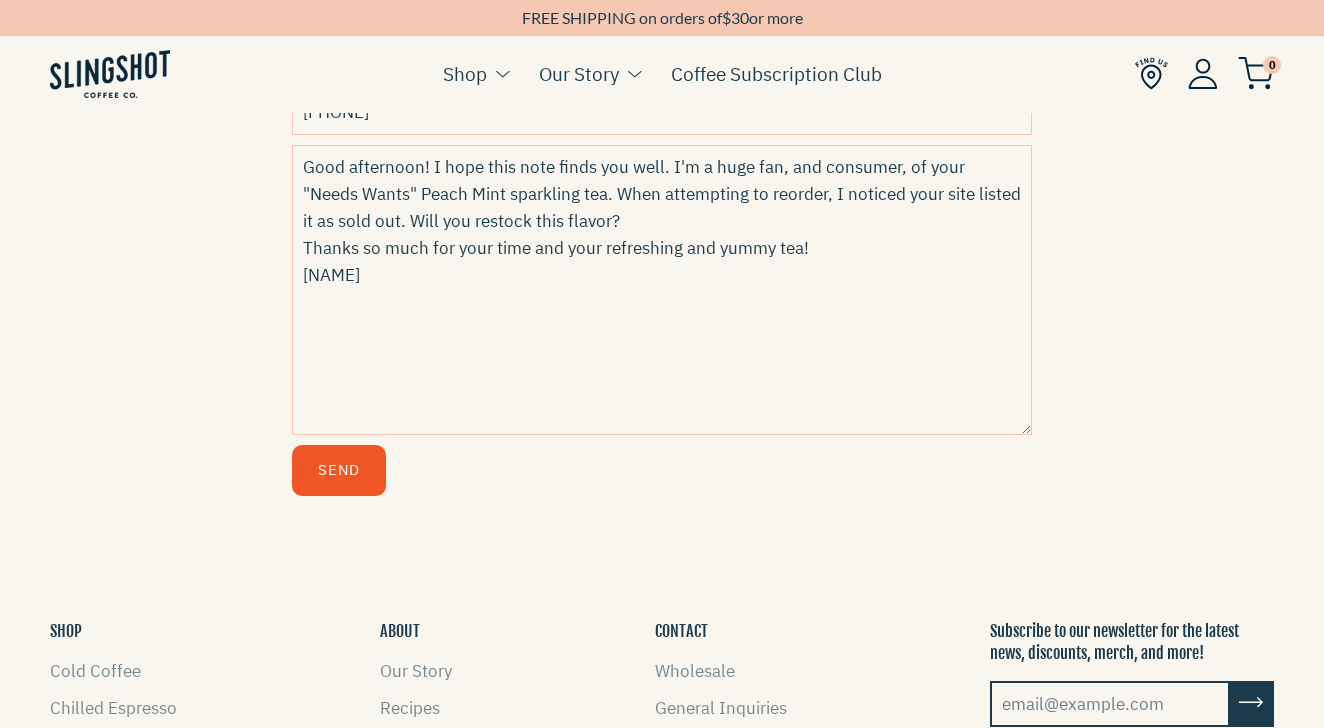 scroll, scrollTop: 851, scrollLeft: 0, axis: vertical 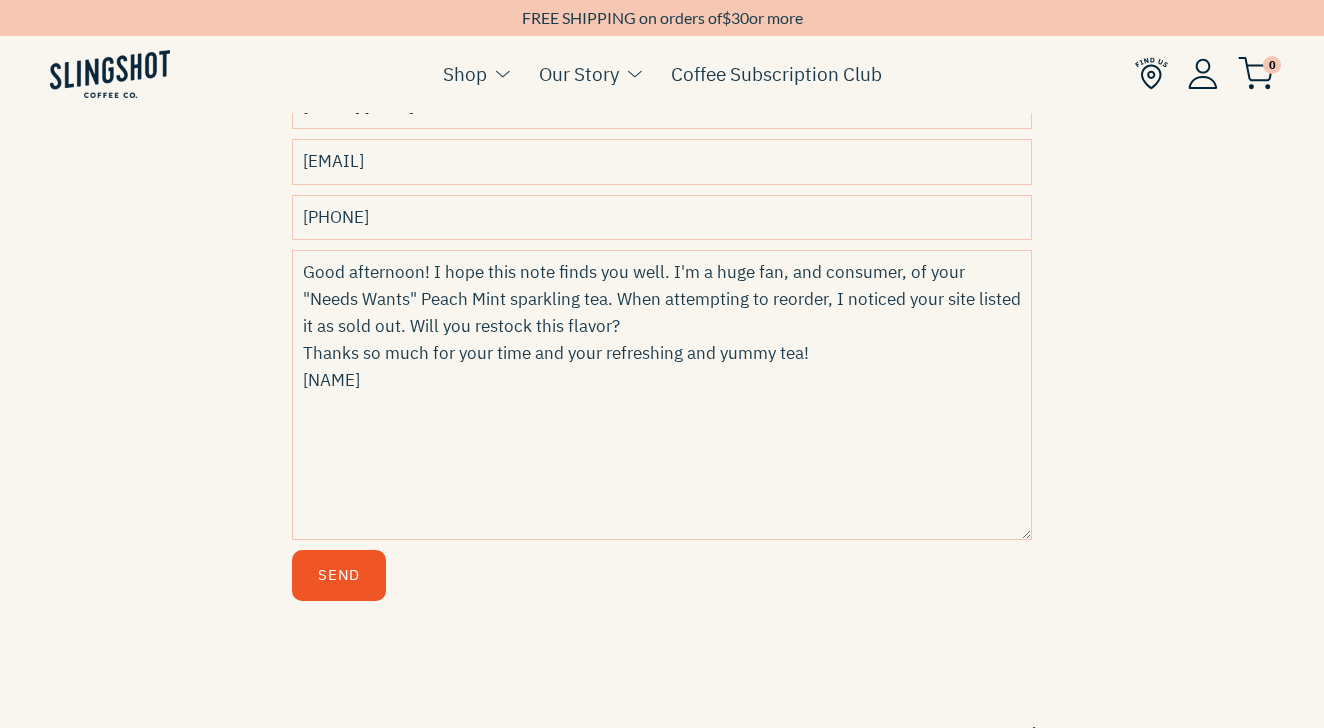 drag, startPoint x: 304, startPoint y: 265, endPoint x: 335, endPoint y: 381, distance: 120.070816 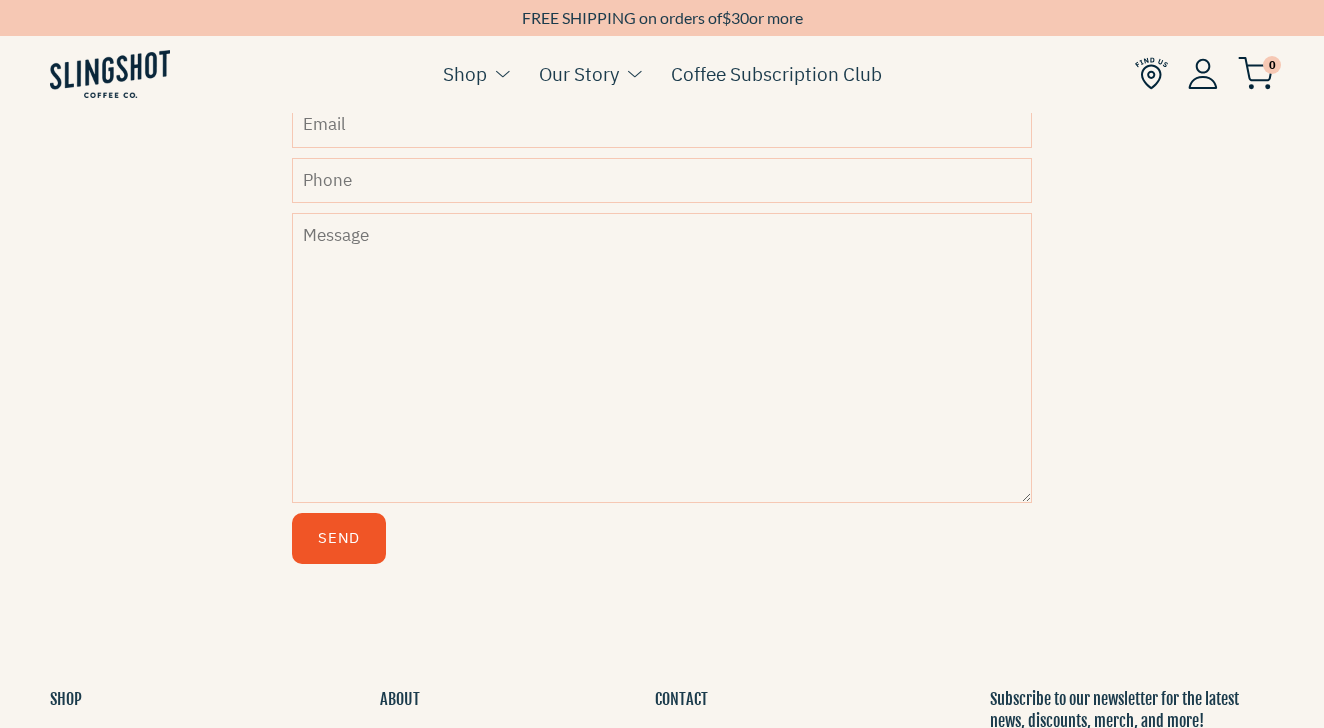 scroll, scrollTop: 792, scrollLeft: 0, axis: vertical 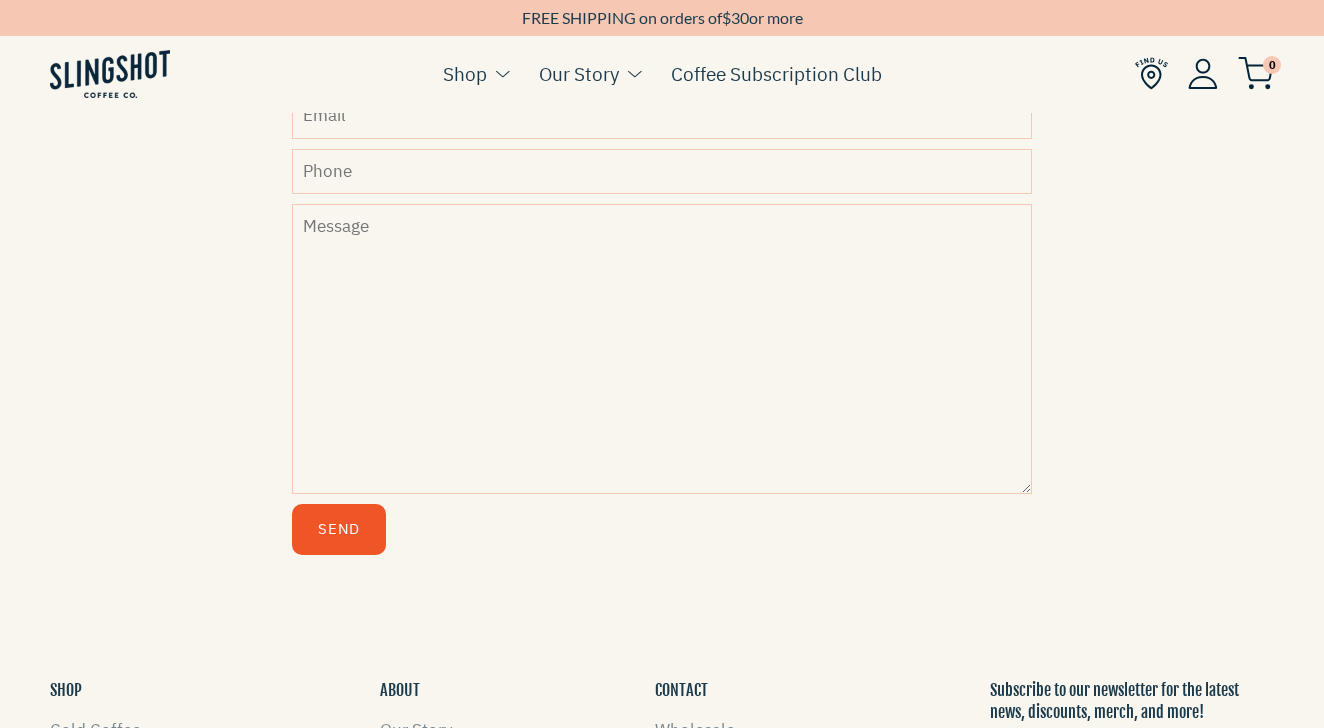 paste on "Good afternoon! I hope this note finds you well. I'm a huge fan, and consumer, of your "Needs Wants" Peach Mint sparkling tea. When attempting to reorder, I noticed your site listed it as sold out. Will you restock this flavor?
Thanks so much for your time and your refreshing and yummy tea!
[FIRST]" 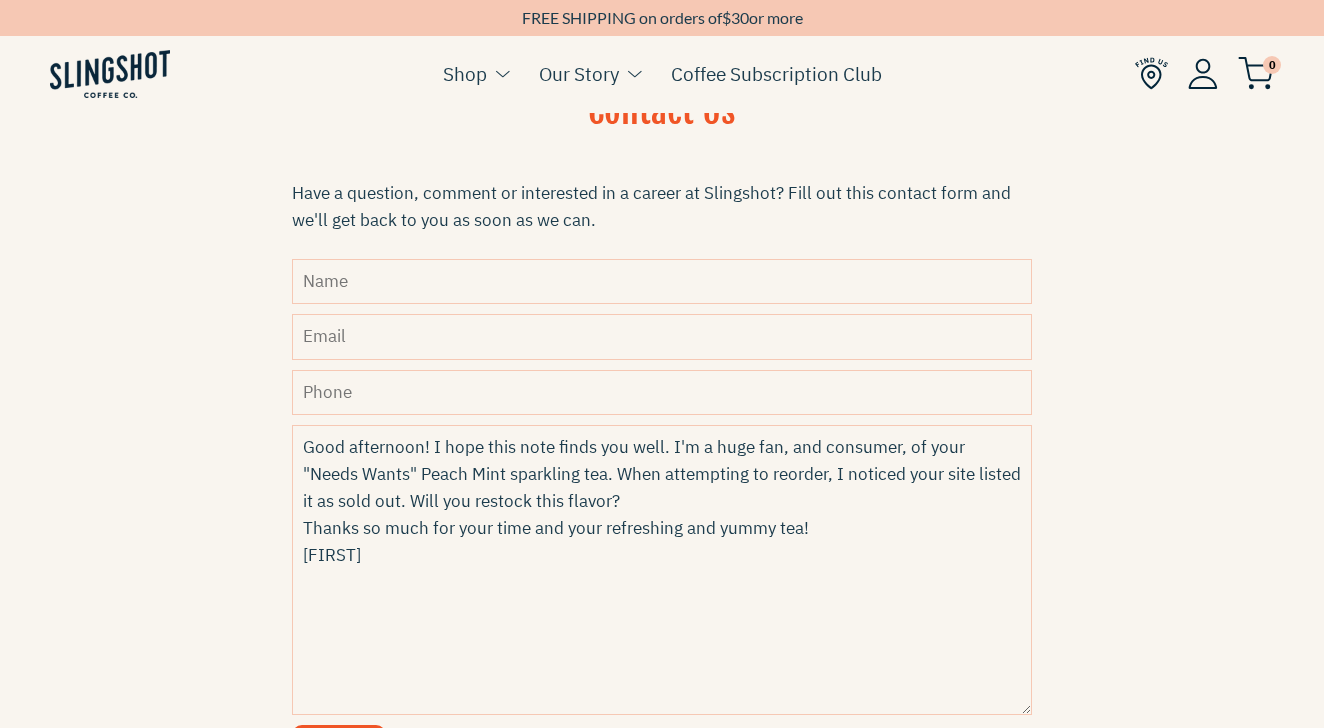 scroll, scrollTop: 562, scrollLeft: 0, axis: vertical 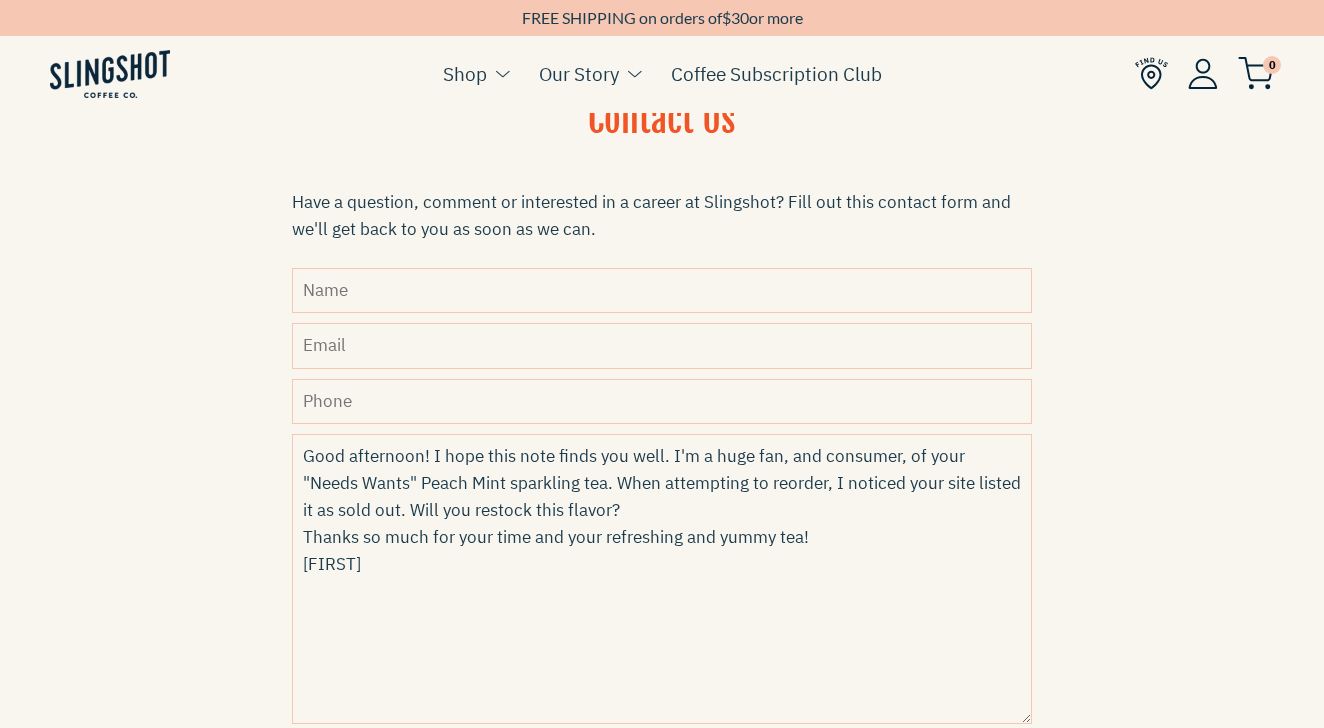 type on "Good afternoon! I hope this note finds you well. I'm a huge fan, and consumer, of your "Needs Wants" Peach Mint sparkling tea. When attempting to reorder, I noticed your site listed it as sold out. Will you restock this flavor?
Thanks so much for your time and your refreshing and yummy tea!
[FIRST]" 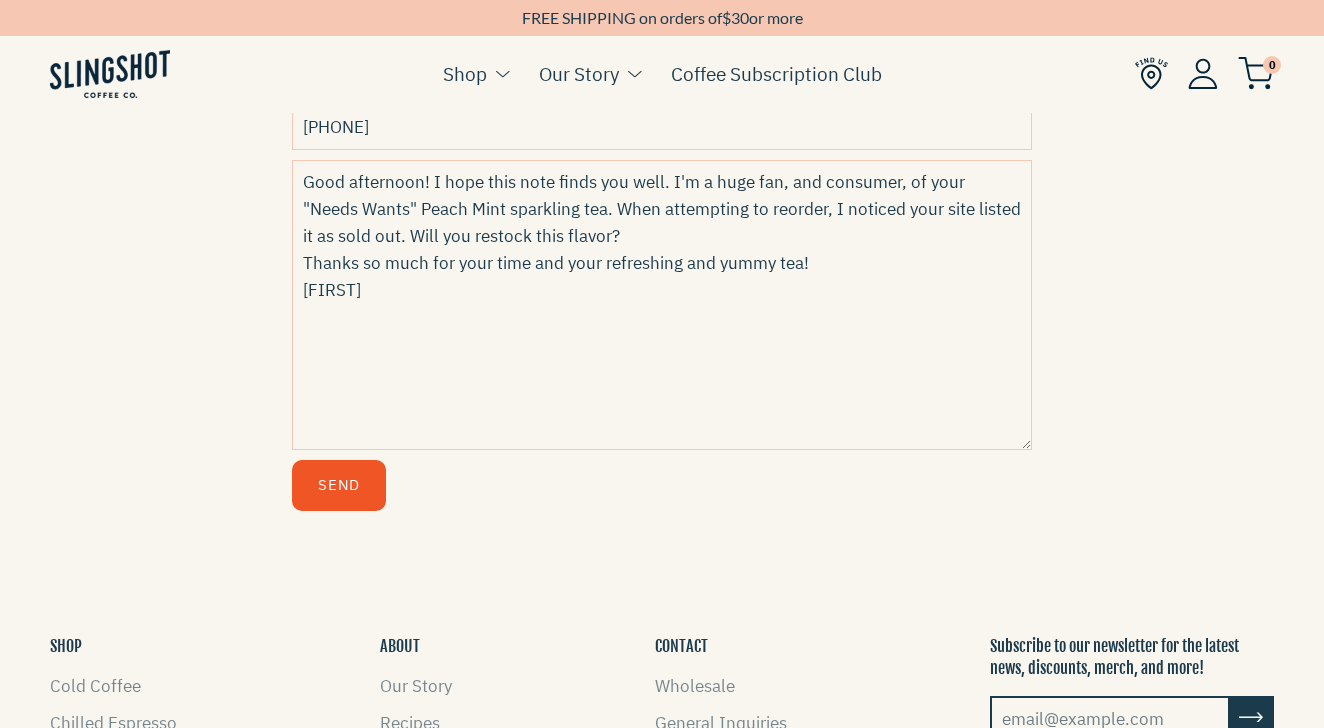 scroll, scrollTop: 838, scrollLeft: 0, axis: vertical 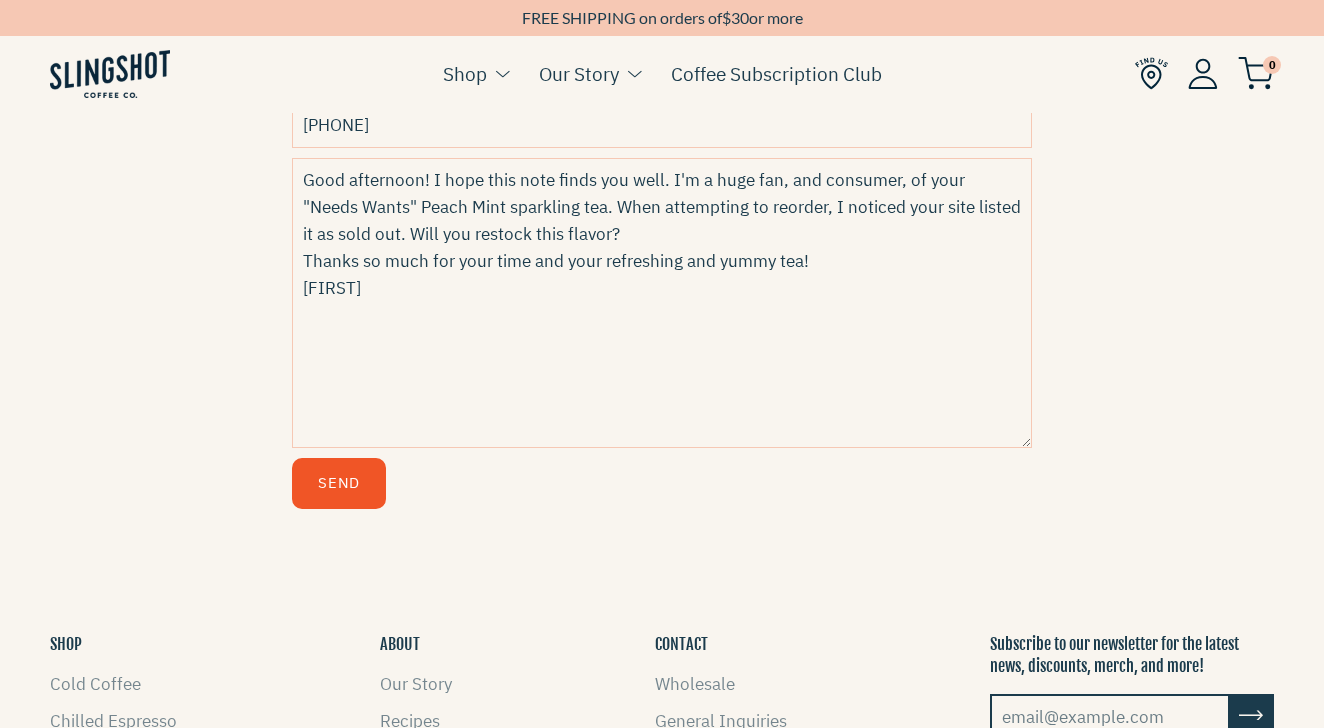 click on "Good afternoon! I hope this note finds you well. I'm a huge fan, and consumer, of your "Needs Wants" Peach Mint sparkling tea. When attempting to reorder, I noticed your site listed it as sold out. Will you restock this flavor?
Thanks so much for your time and your refreshing and yummy tea!
[FIRST]" at bounding box center (662, 303) 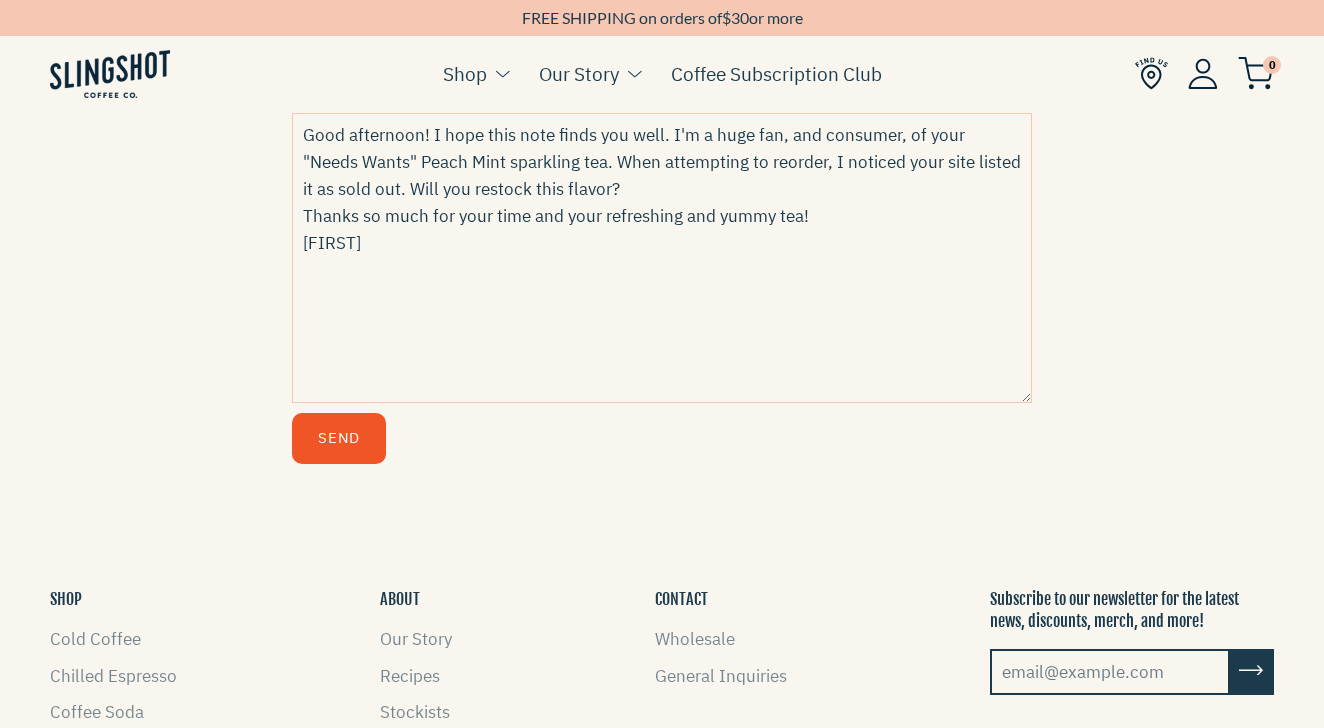 scroll, scrollTop: 884, scrollLeft: 0, axis: vertical 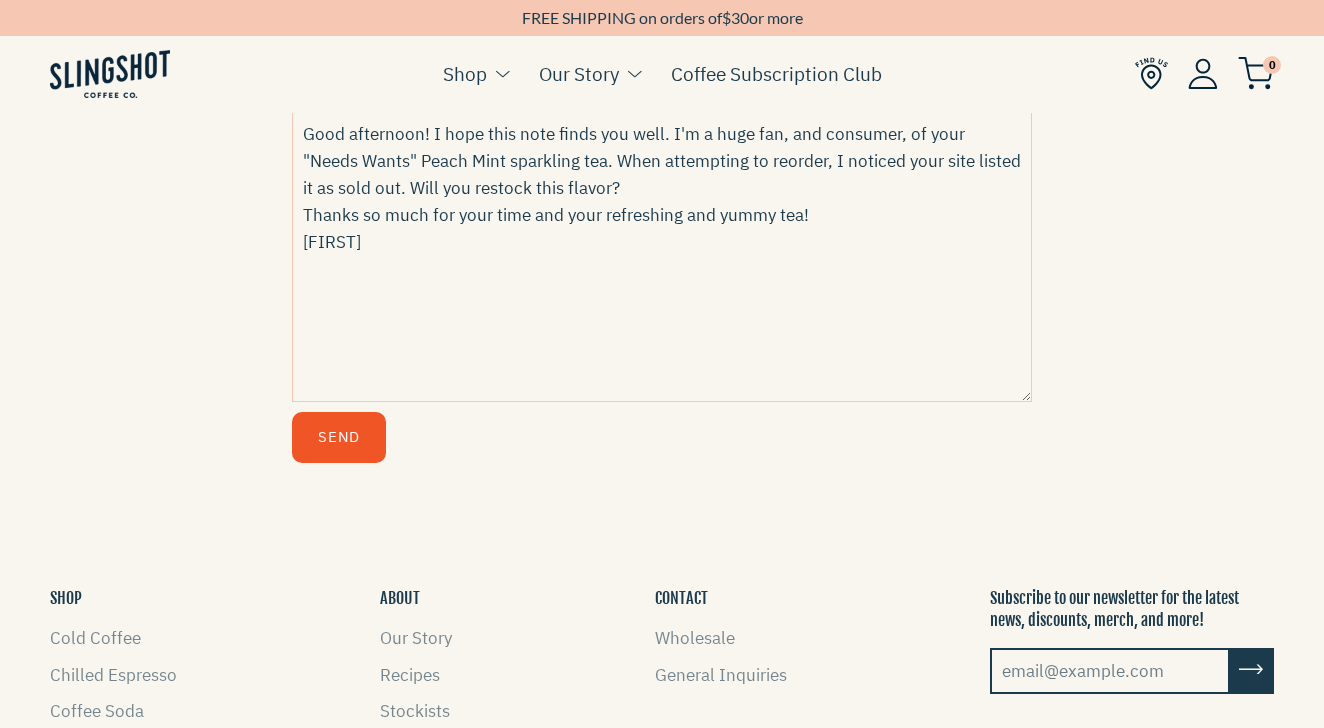 click on "Send" at bounding box center [339, 437] 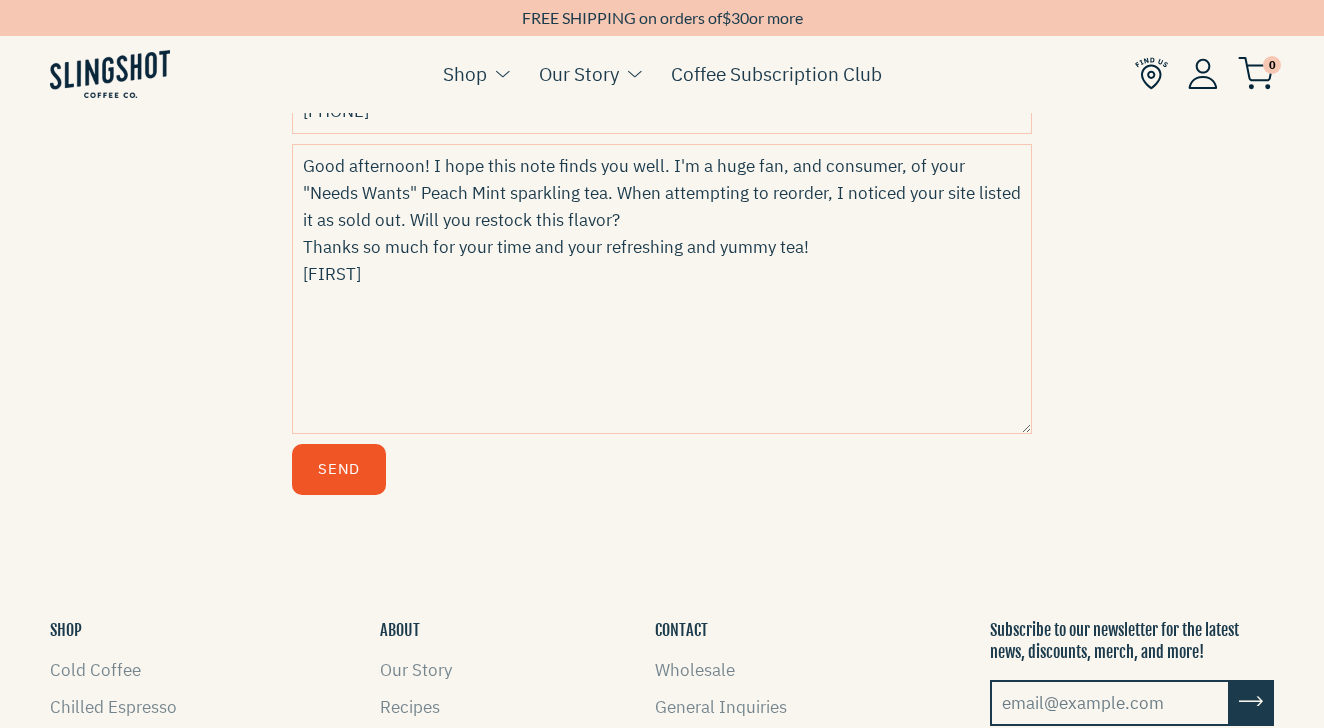 scroll, scrollTop: 852, scrollLeft: 0, axis: vertical 